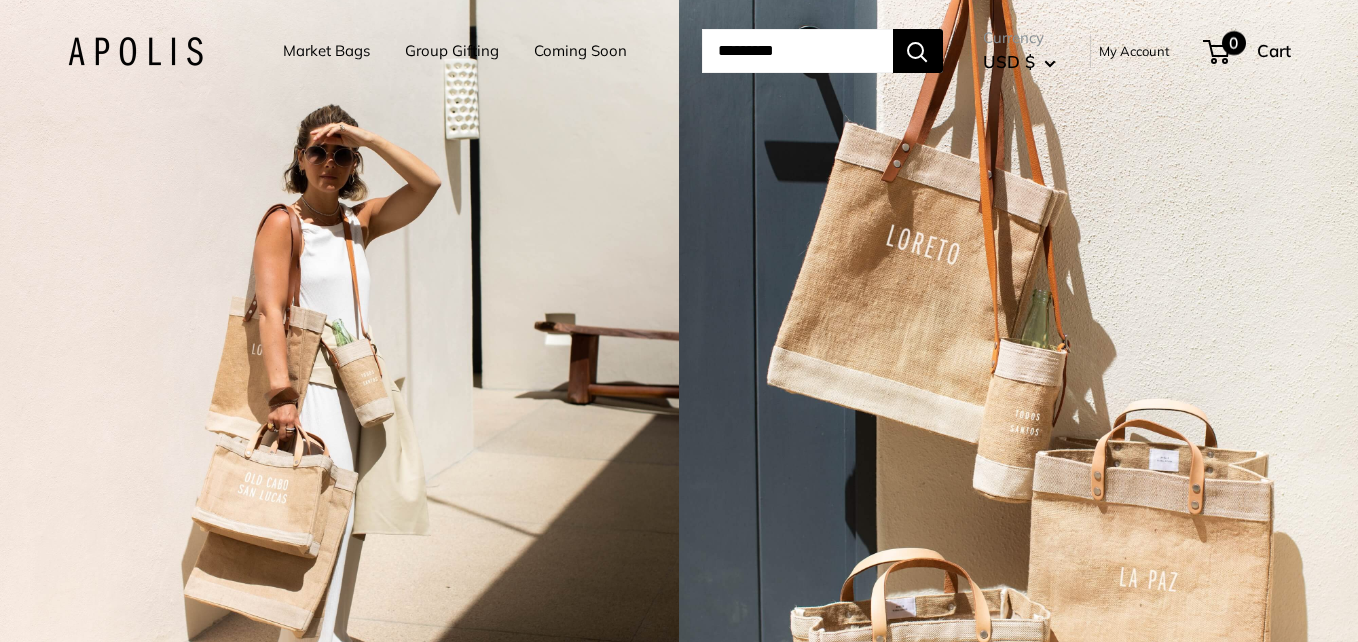 scroll, scrollTop: 0, scrollLeft: 0, axis: both 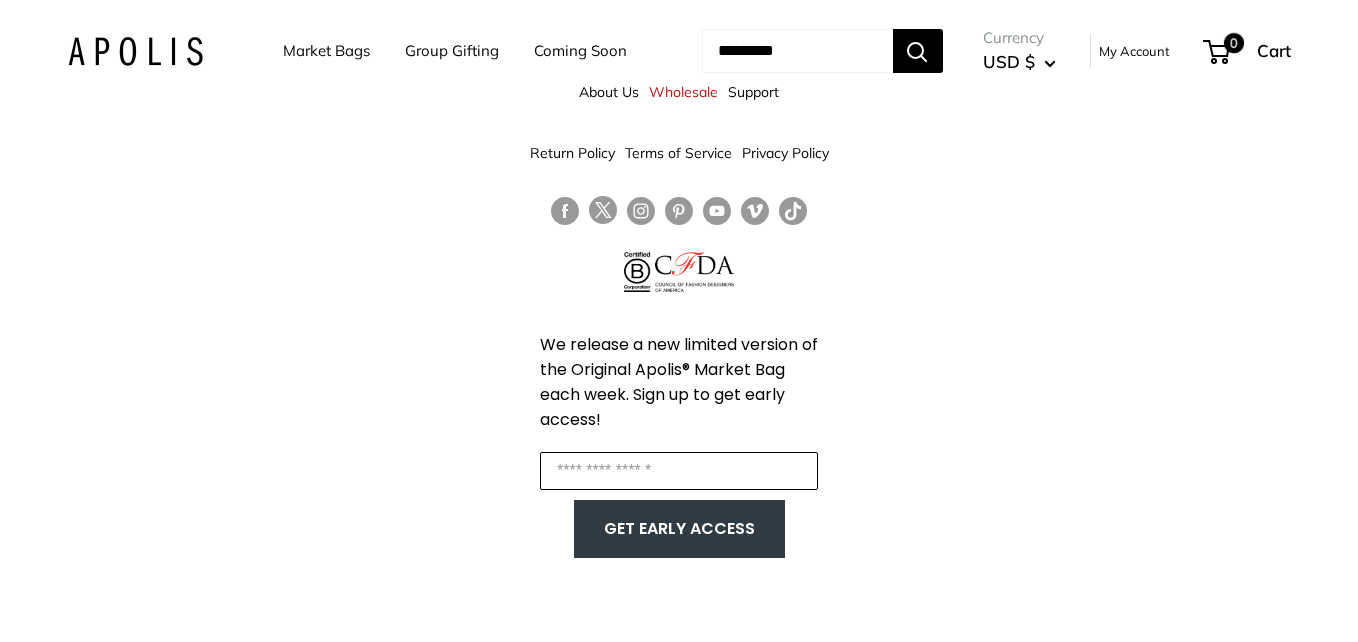 click at bounding box center [679, 471] 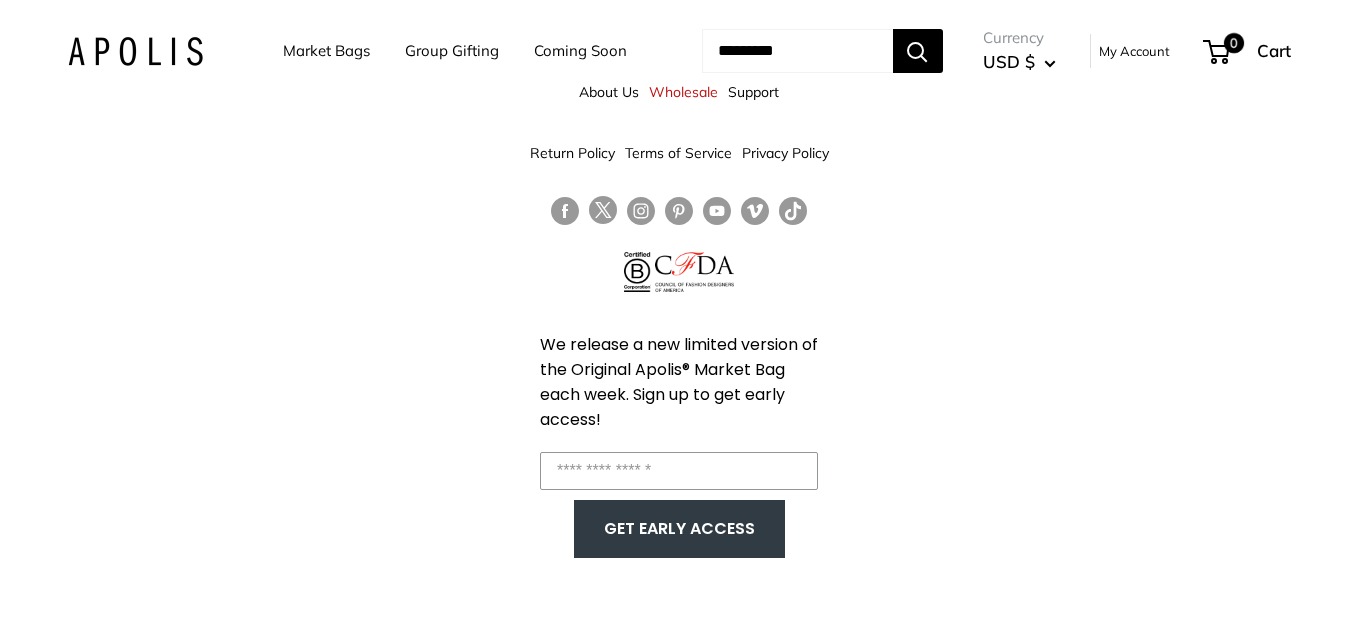 click at bounding box center (797, 51) 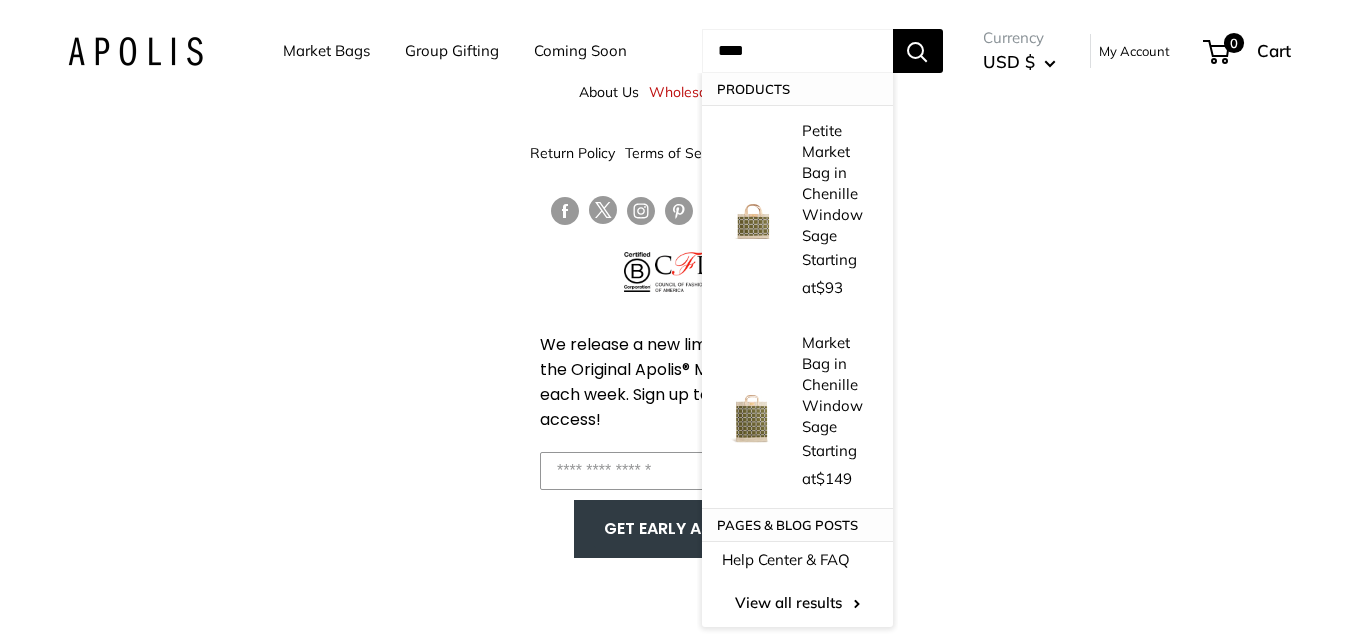 type on "****" 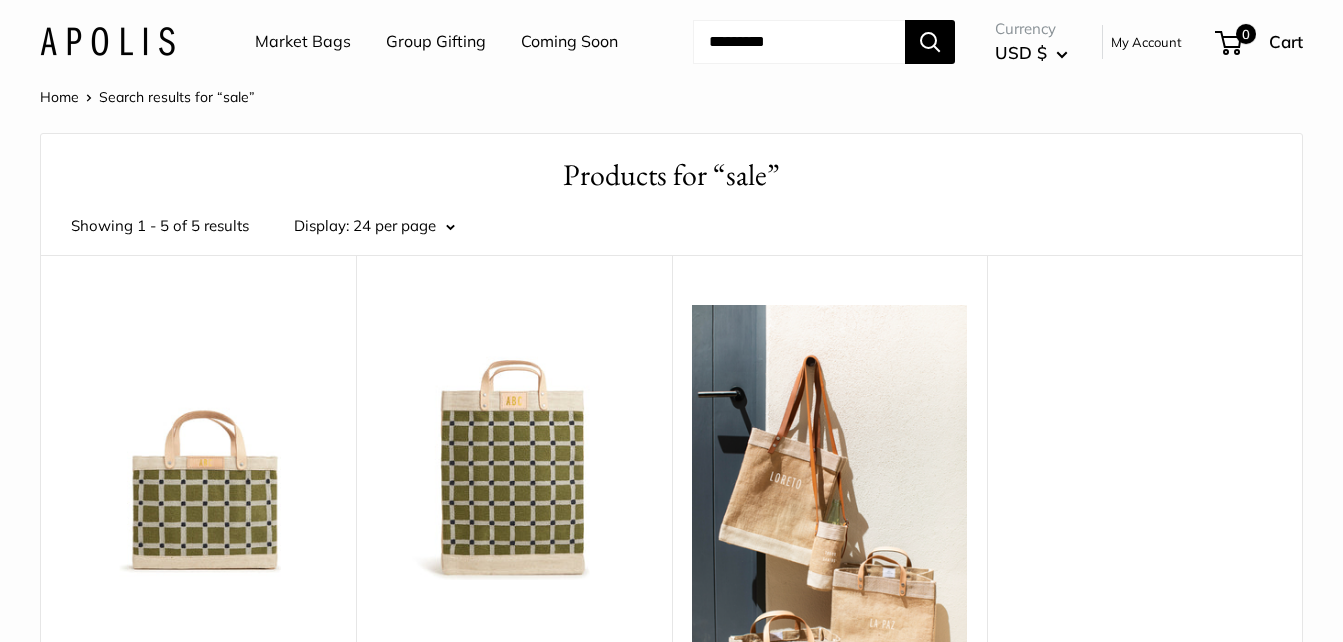 scroll, scrollTop: 0, scrollLeft: 0, axis: both 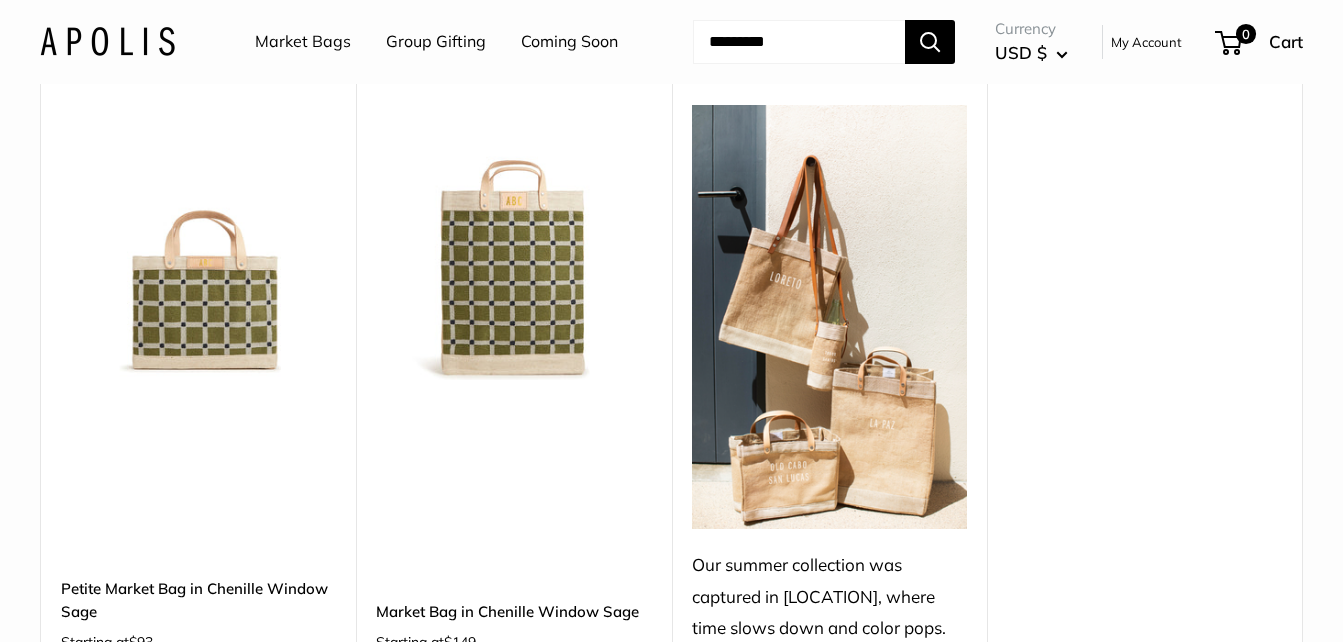 click on "Market Bags" at bounding box center [303, 42] 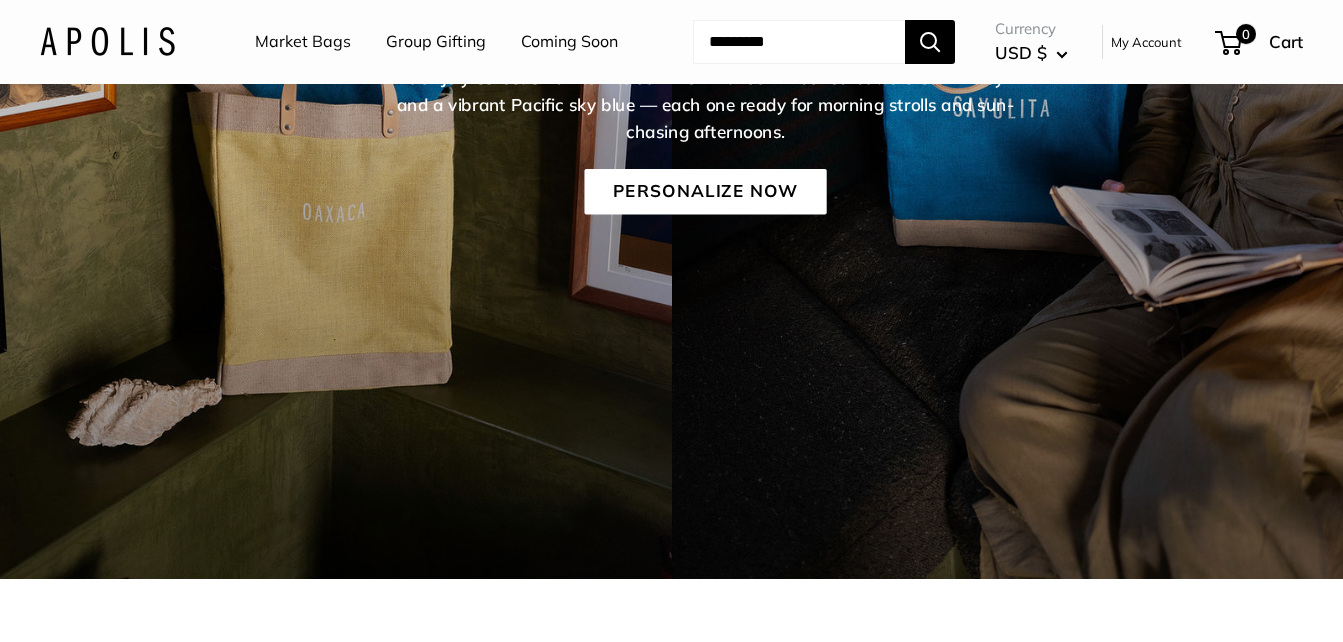 scroll, scrollTop: 400, scrollLeft: 0, axis: vertical 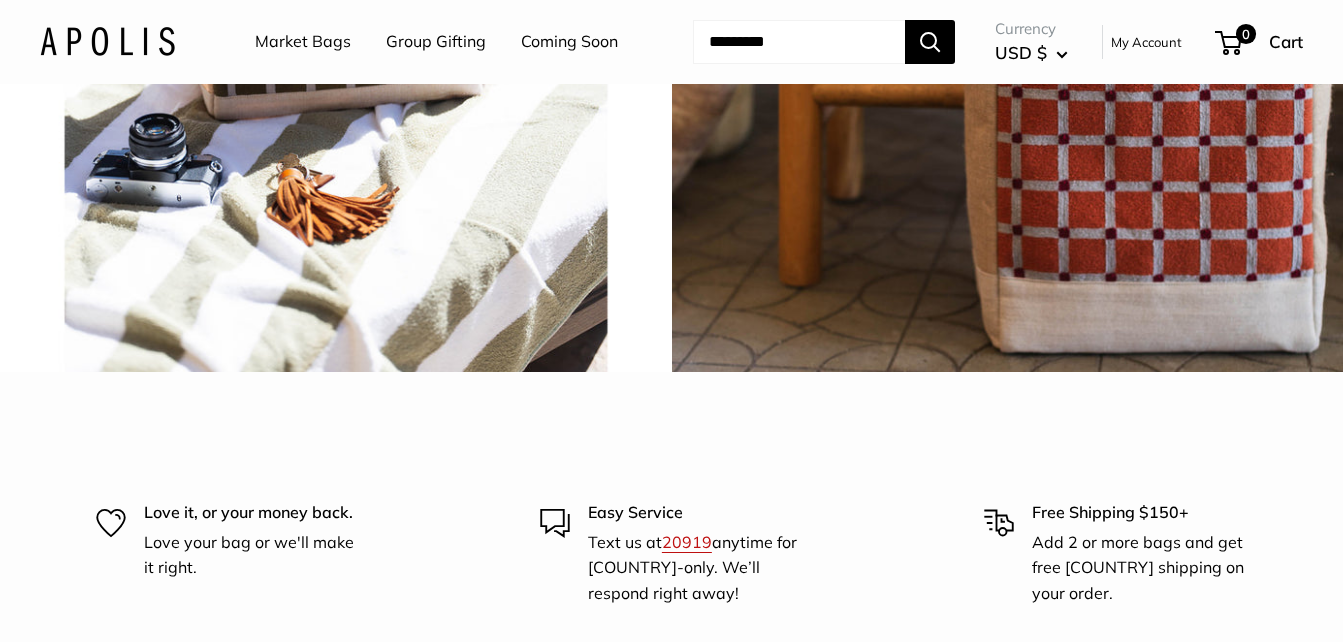 click on "View all" at bounding box center [708, -334] 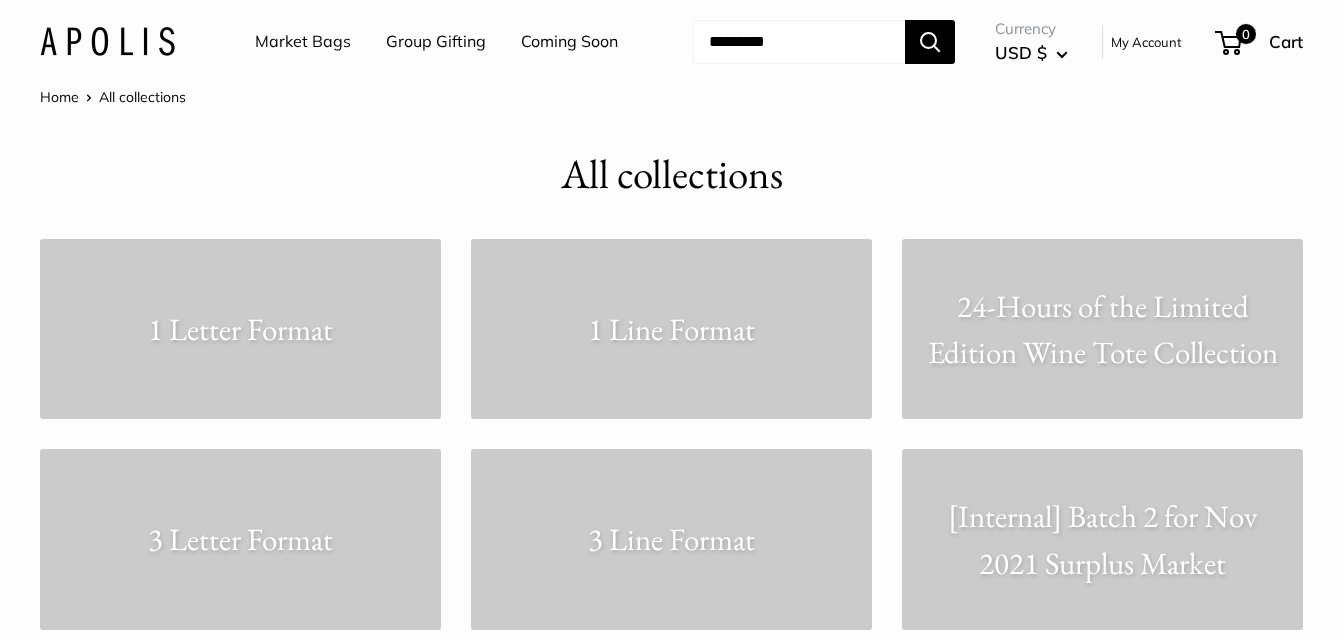 scroll, scrollTop: 0, scrollLeft: 0, axis: both 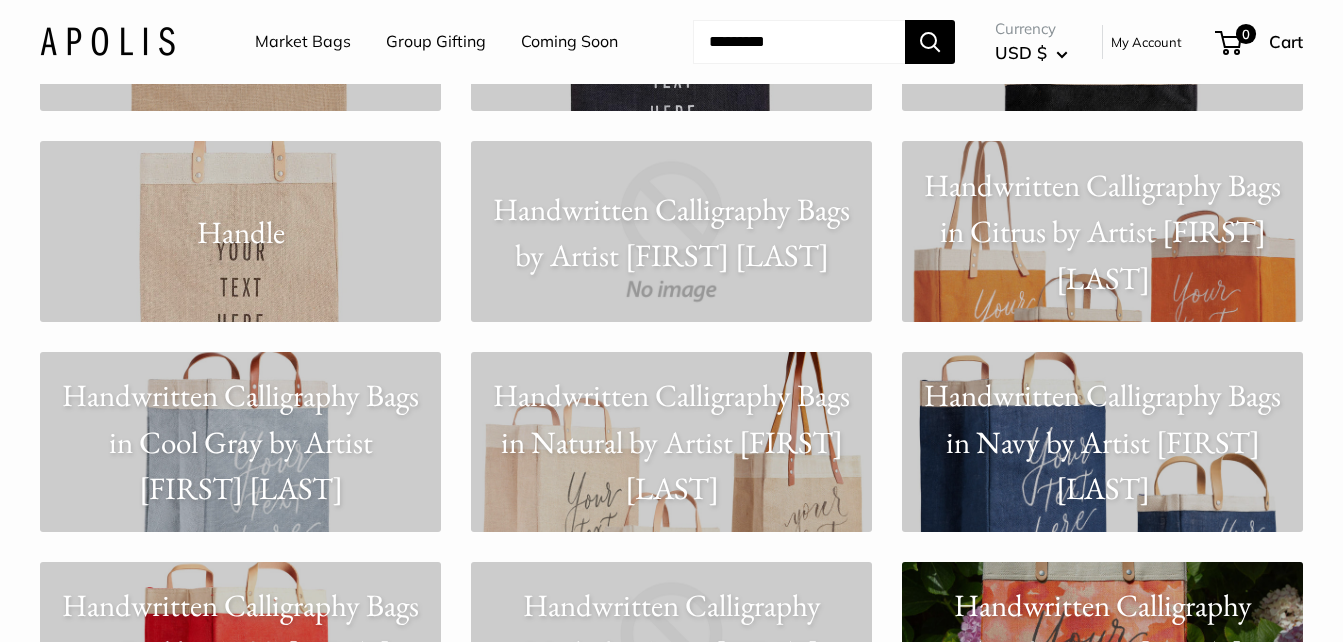 click on "Handwritten Calligraphy Bags in Citrus by Artist Kylie Yoshida" at bounding box center (1102, 232) 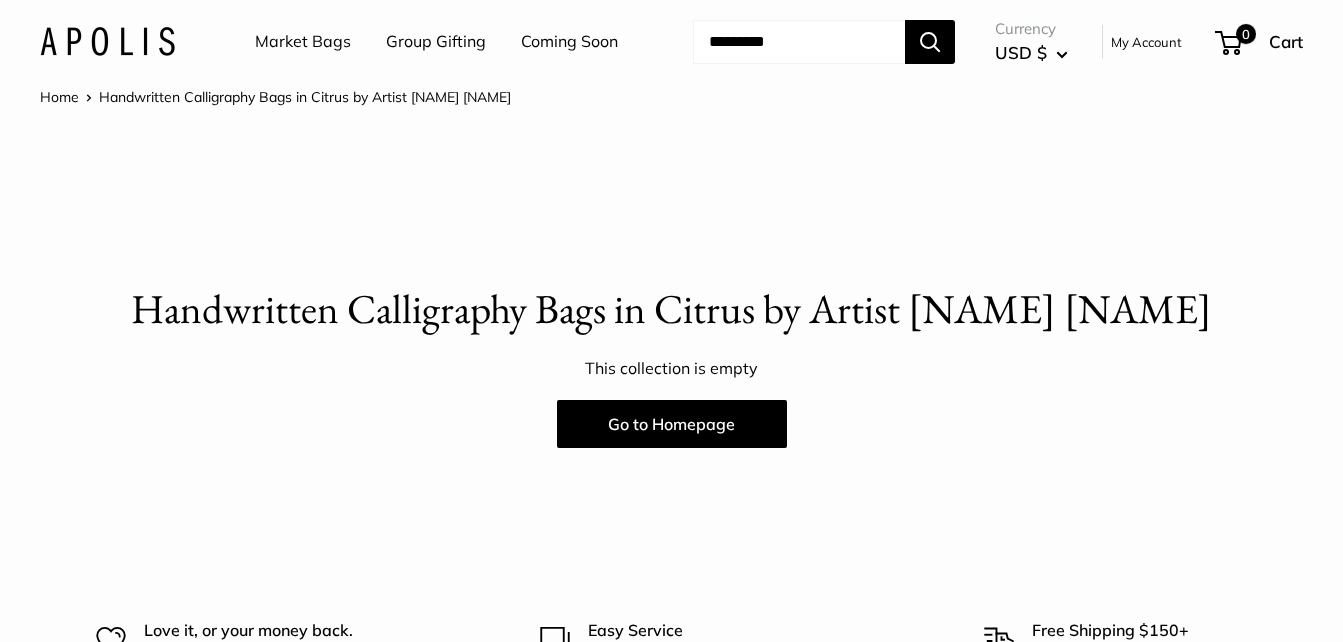 scroll, scrollTop: 0, scrollLeft: 0, axis: both 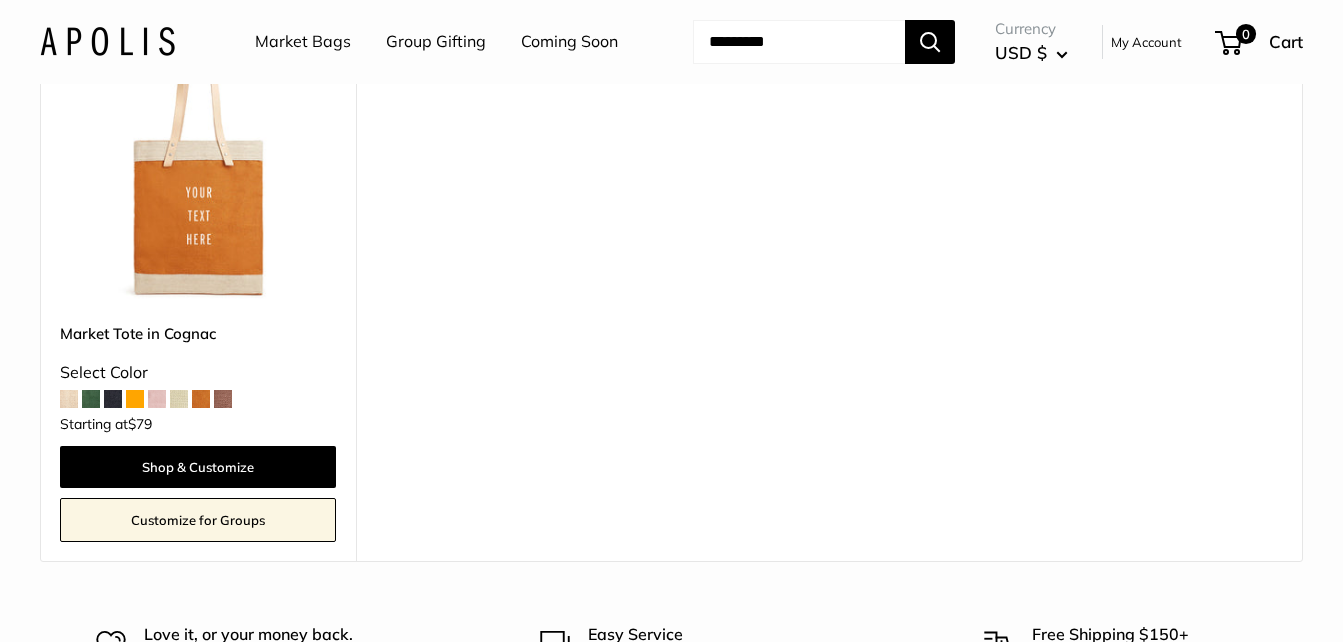click at bounding box center (201, 399) 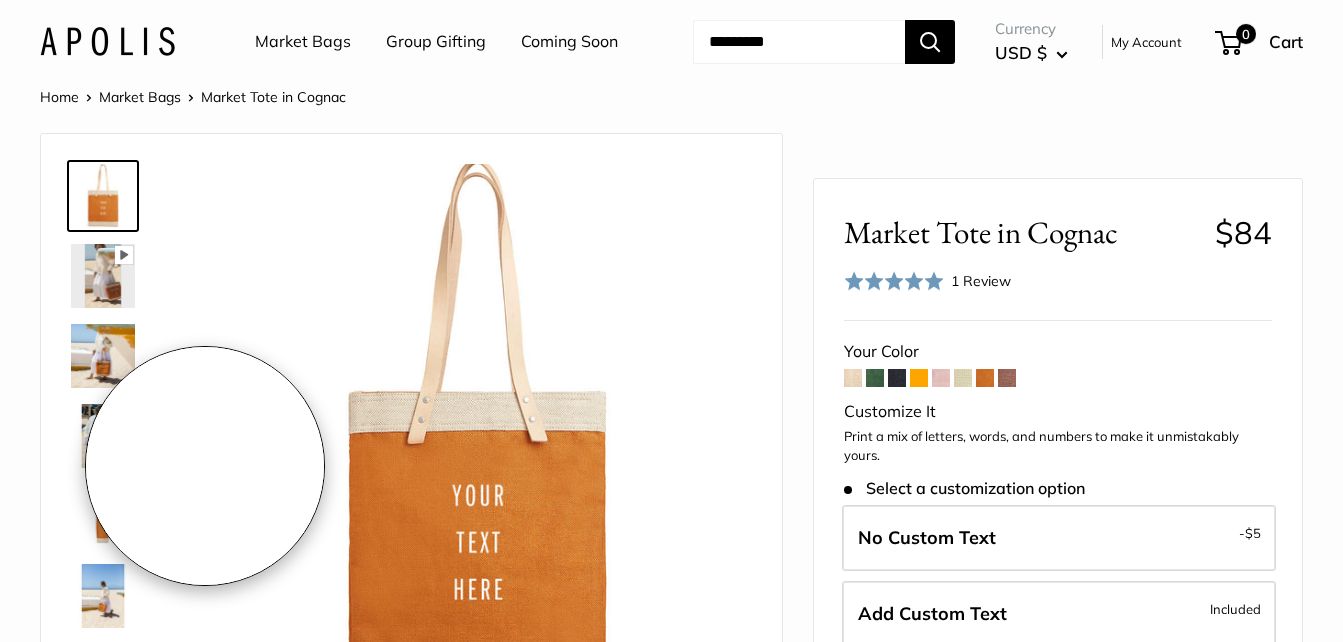 scroll, scrollTop: 0, scrollLeft: 0, axis: both 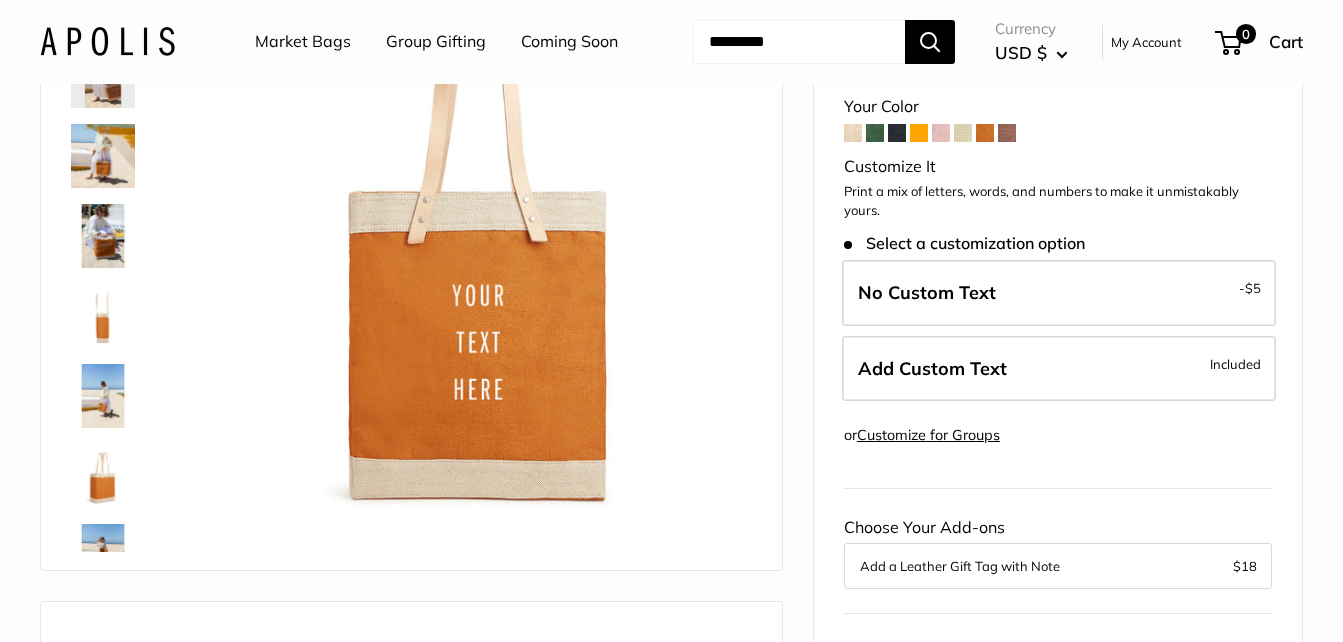 click at bounding box center [941, 133] 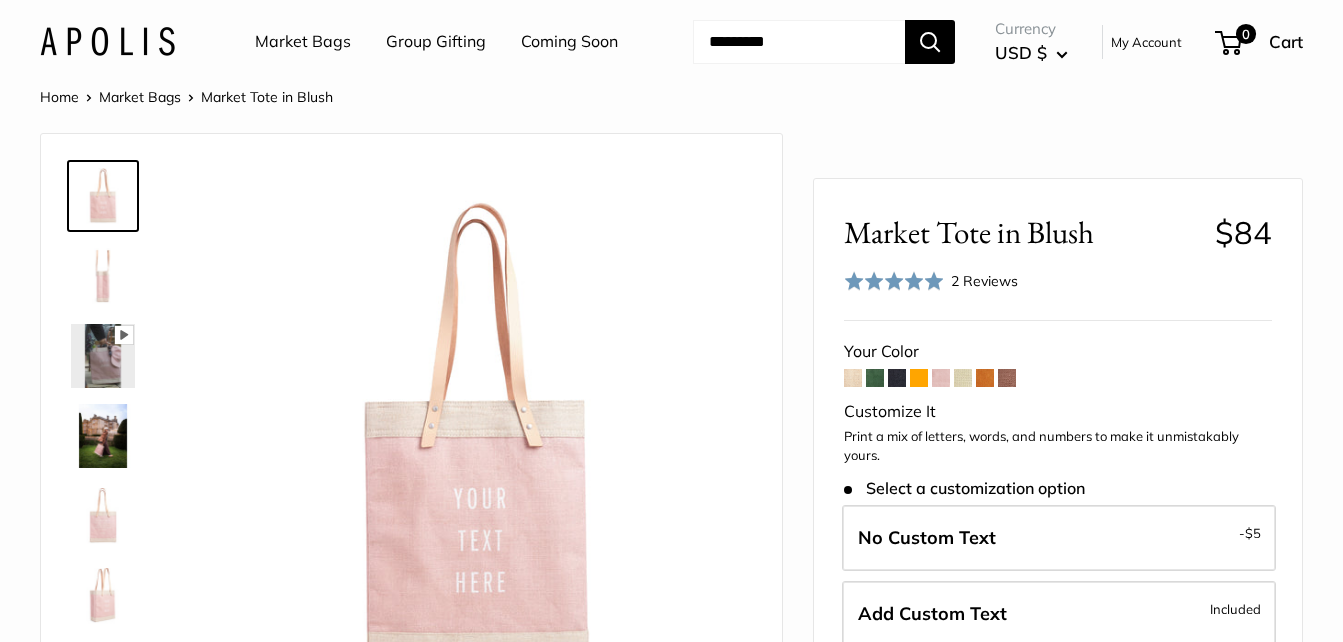 scroll, scrollTop: 0, scrollLeft: 0, axis: both 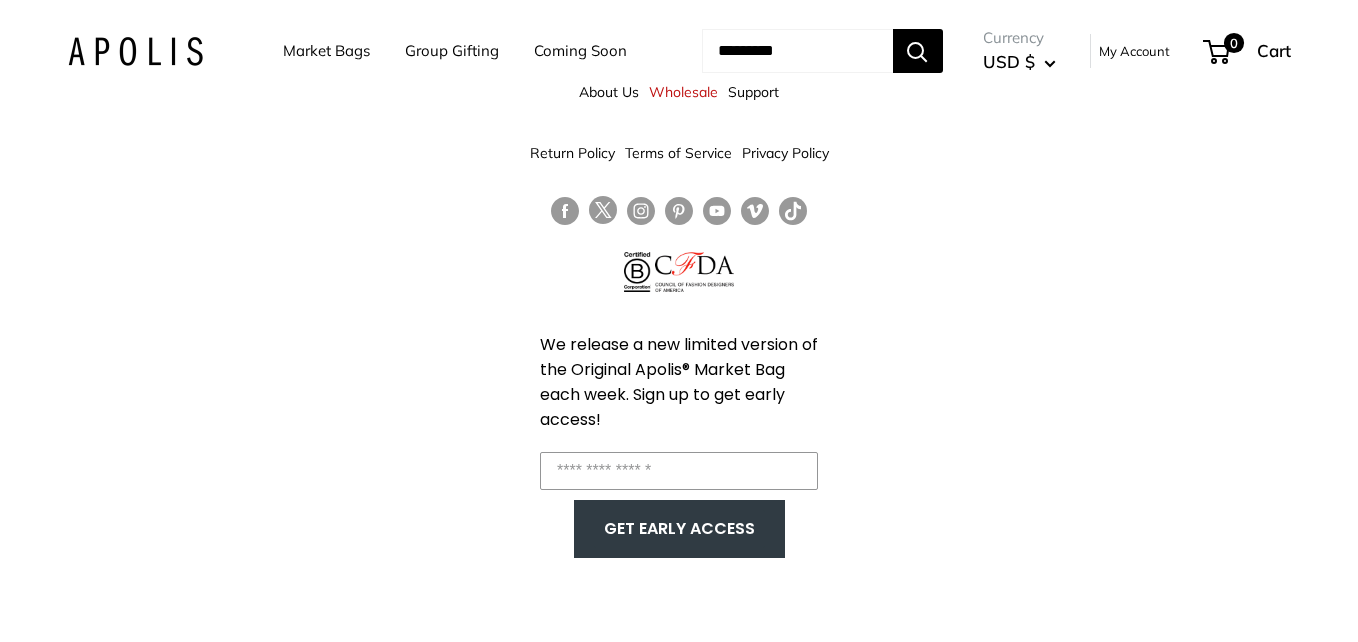 click on "Market Bags" at bounding box center [326, 51] 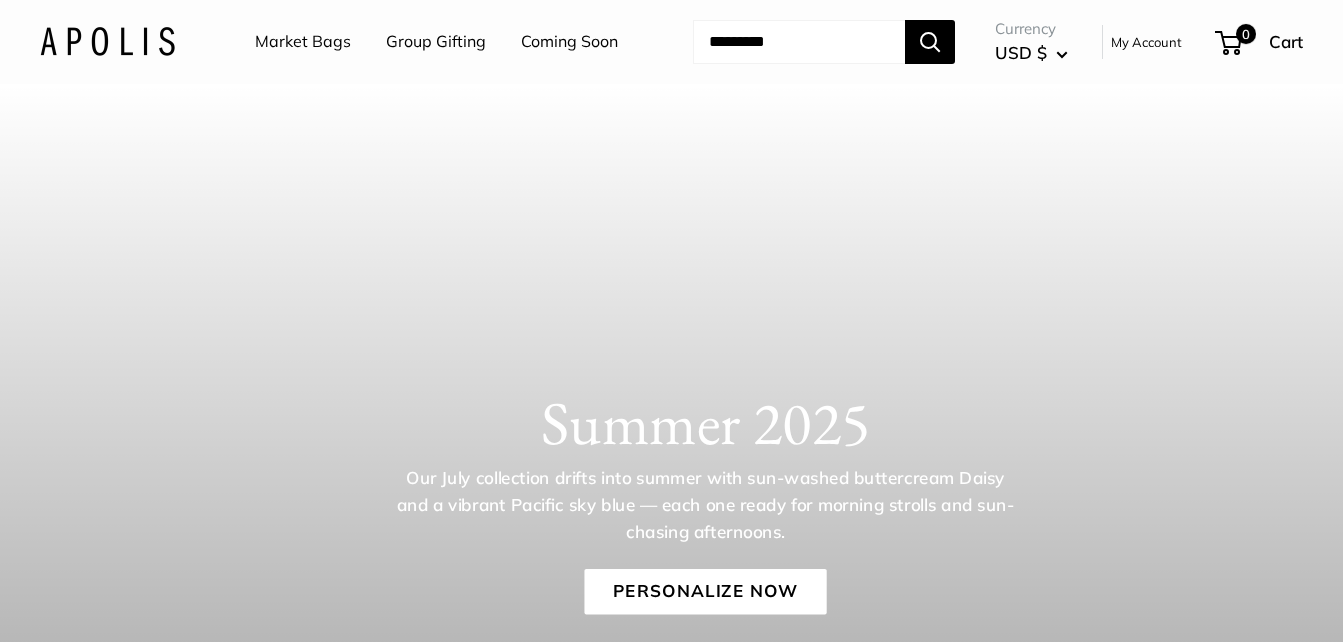 scroll, scrollTop: 0, scrollLeft: 0, axis: both 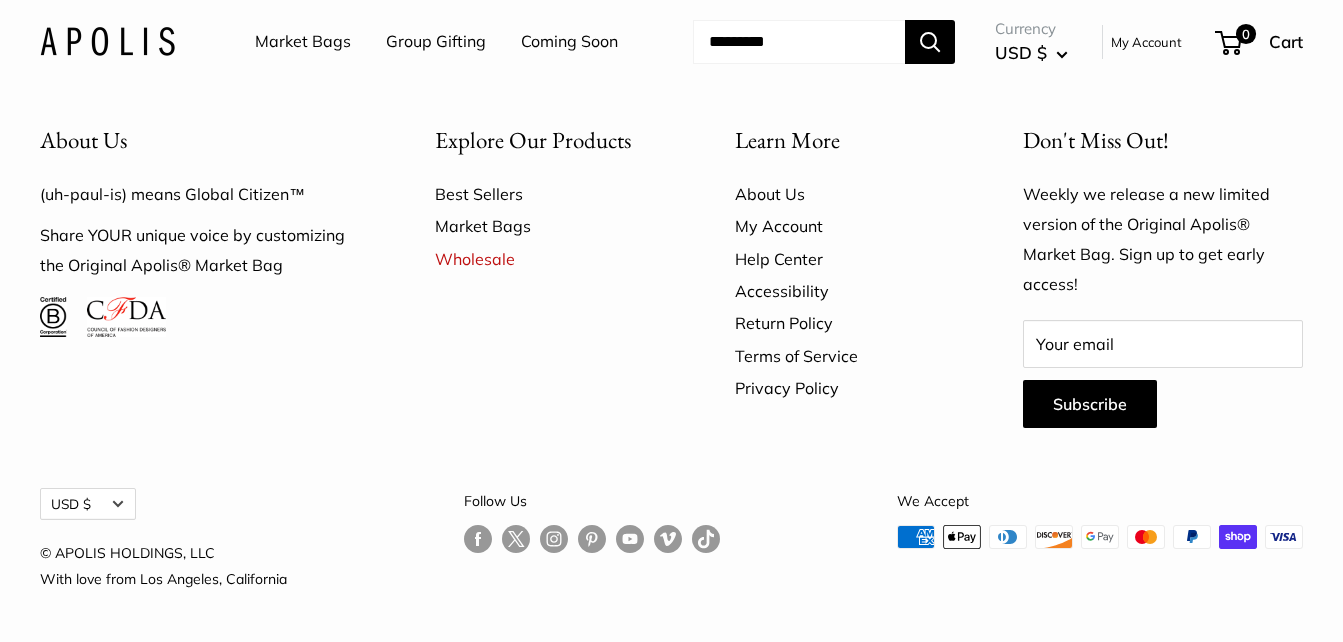 click on "Best Sellers" at bounding box center (550, 194) 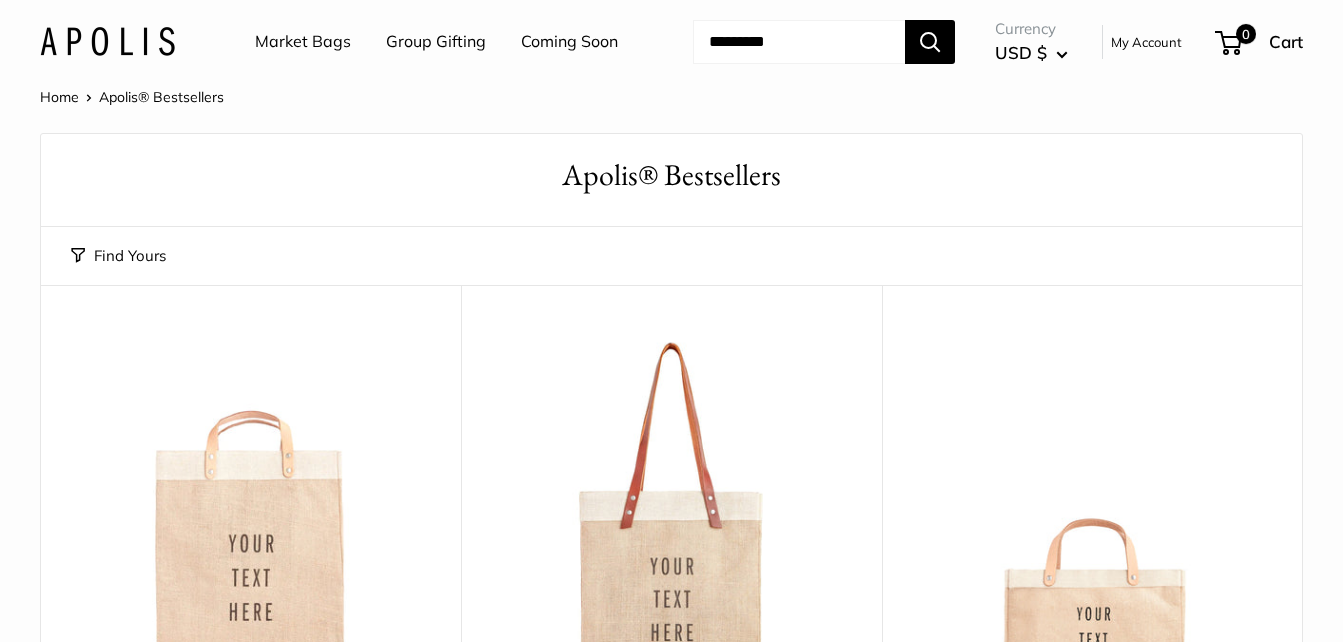scroll, scrollTop: 0, scrollLeft: 0, axis: both 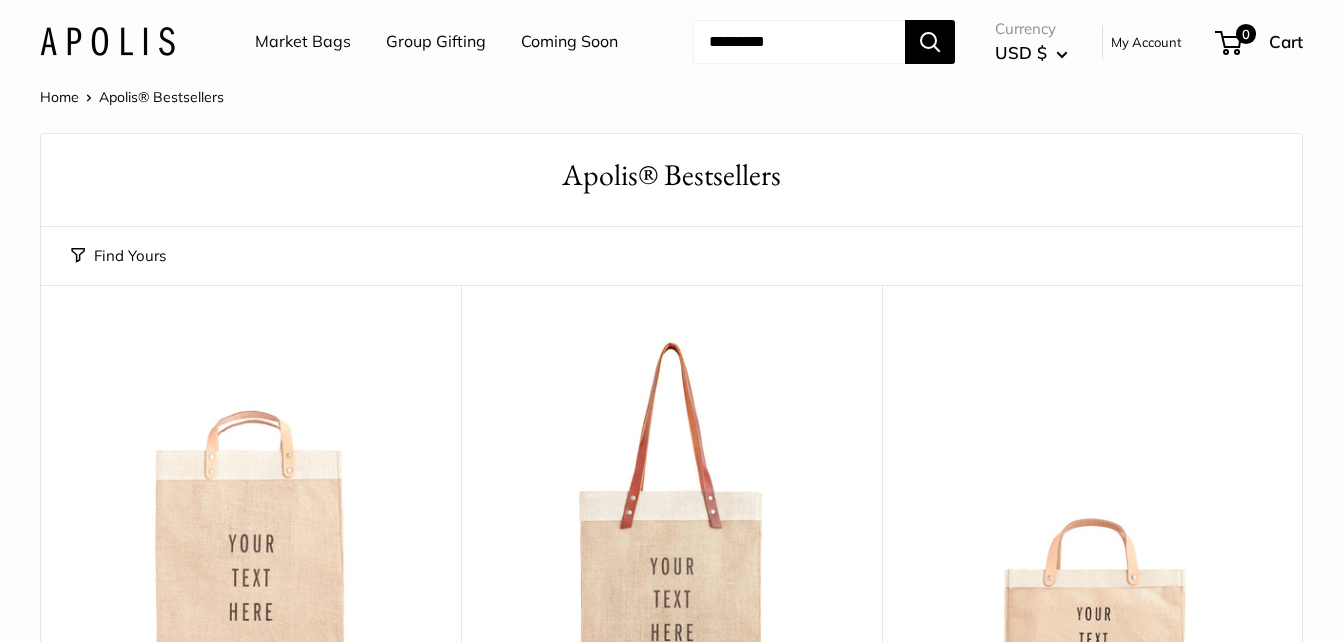 click on "Coming Soon" at bounding box center [569, 42] 